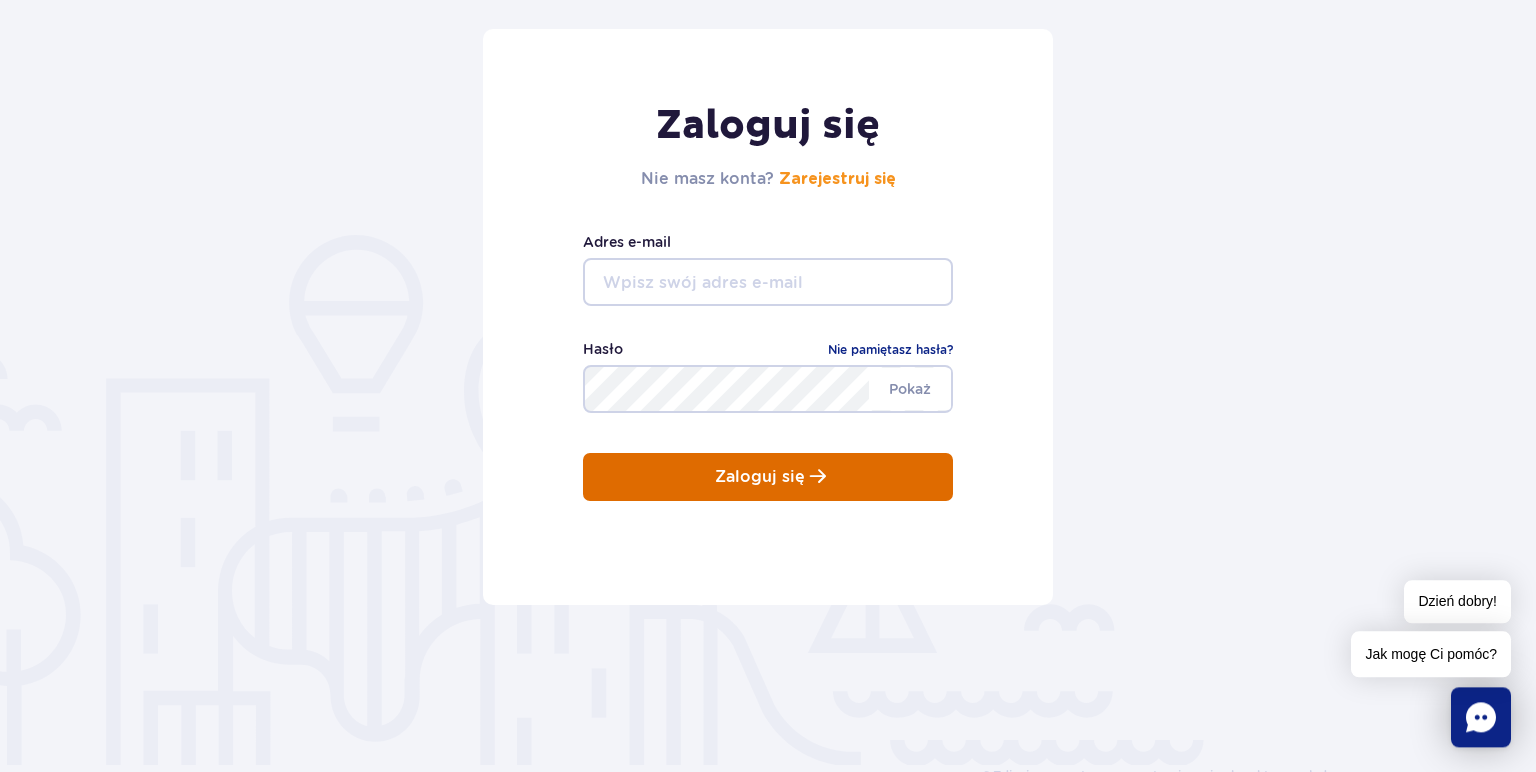 scroll, scrollTop: 211, scrollLeft: 0, axis: vertical 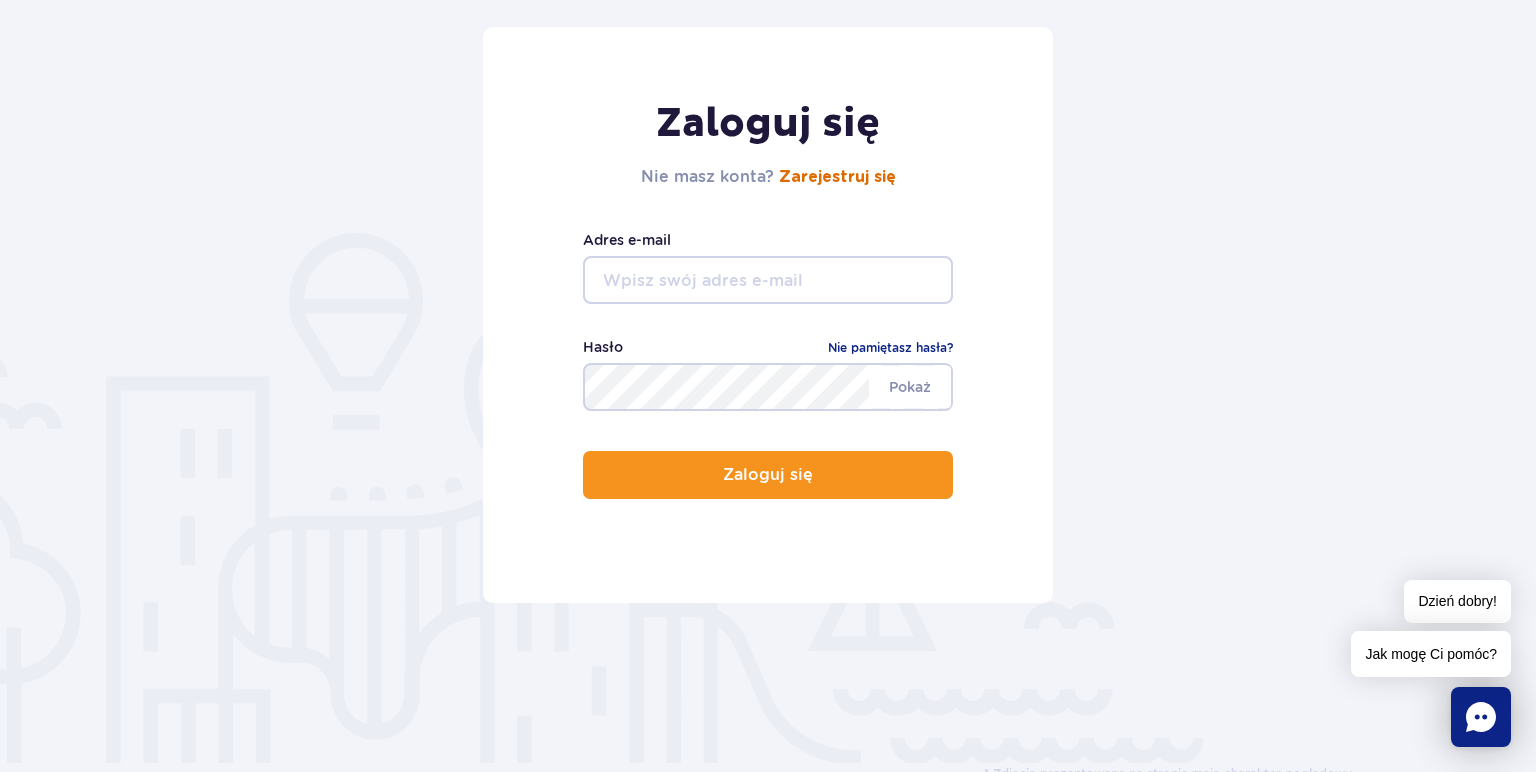 click on "Zarejestruj się" at bounding box center (837, 177) 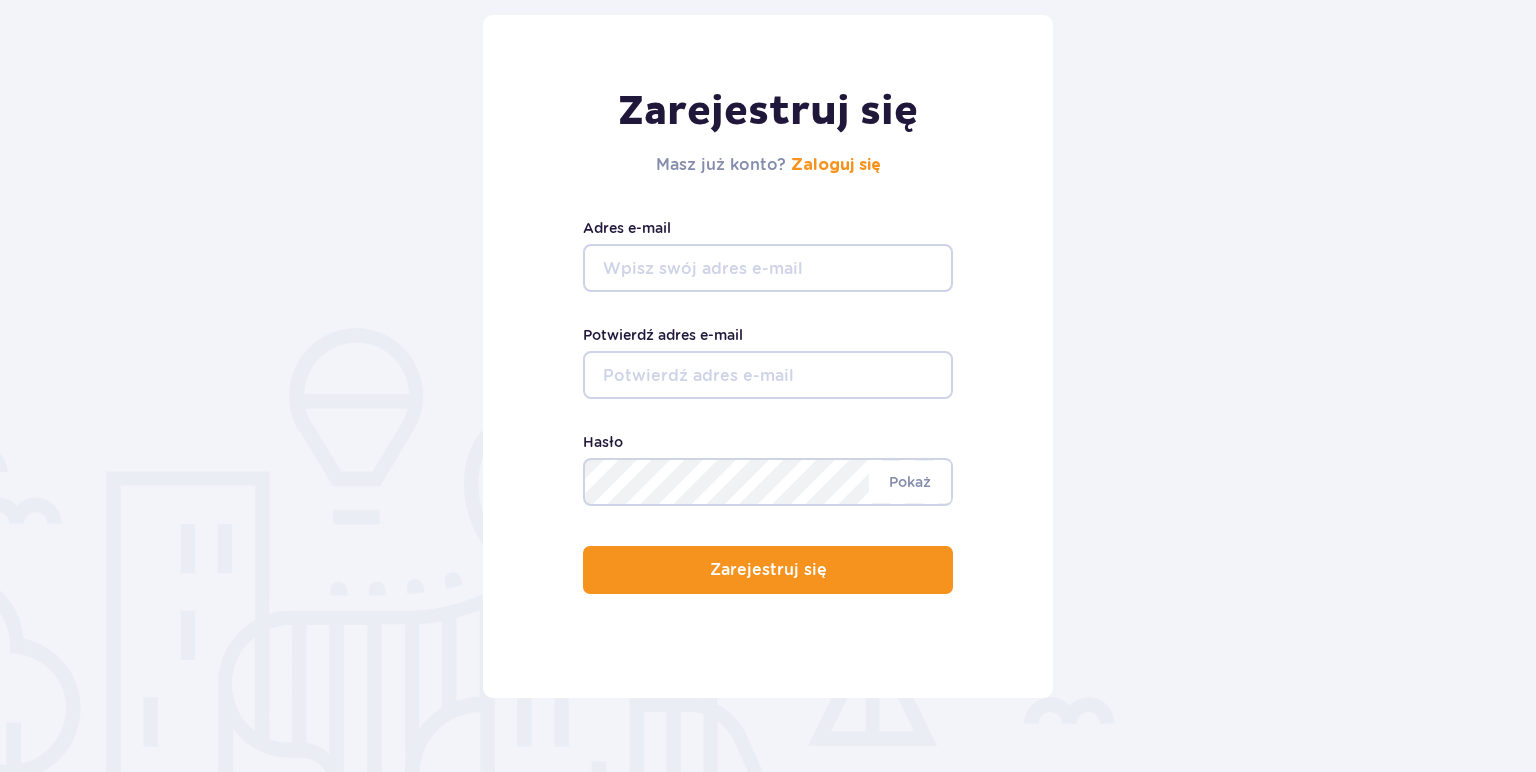 scroll, scrollTop: 316, scrollLeft: 0, axis: vertical 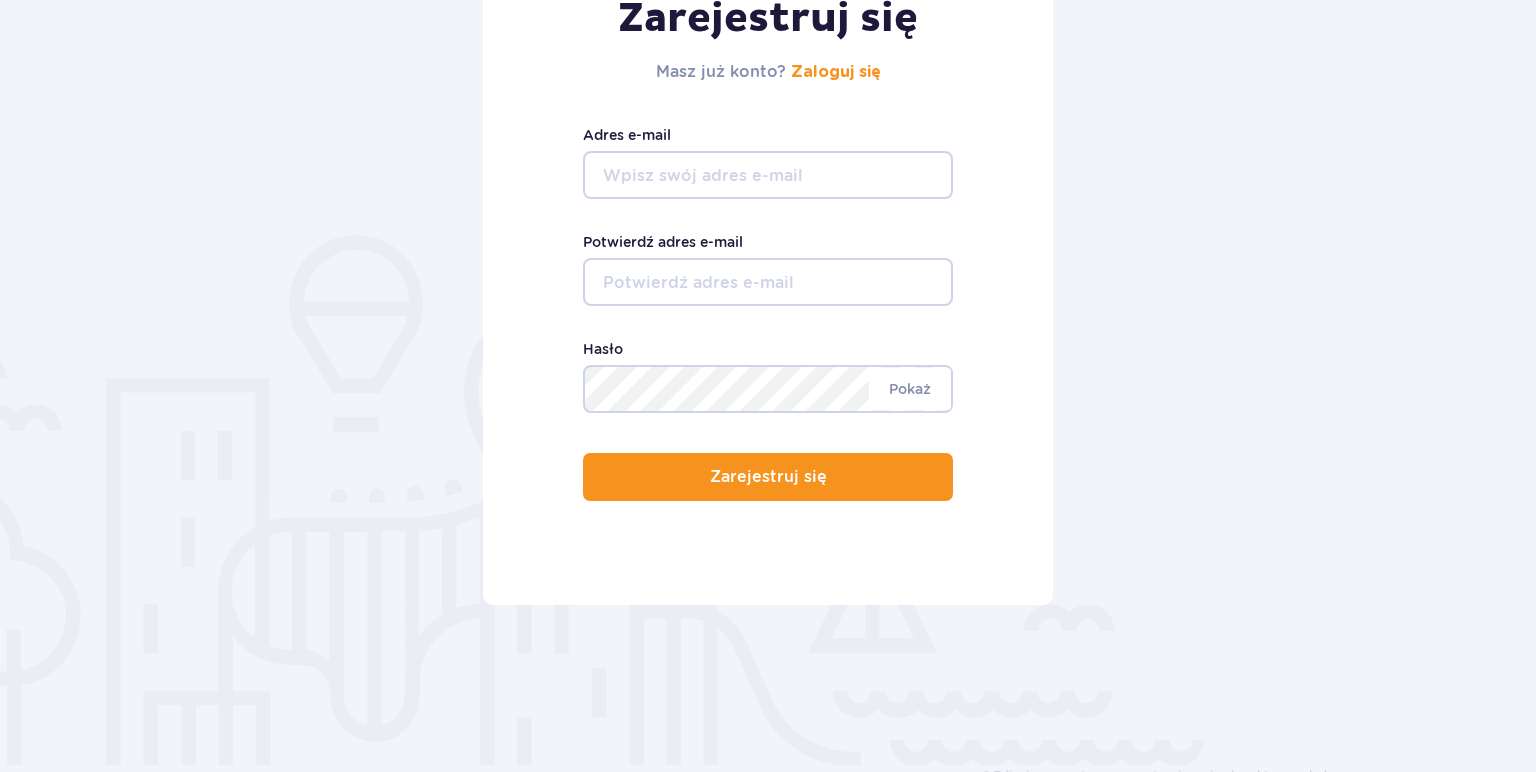 click on "Adres e-mail" at bounding box center (768, 175) 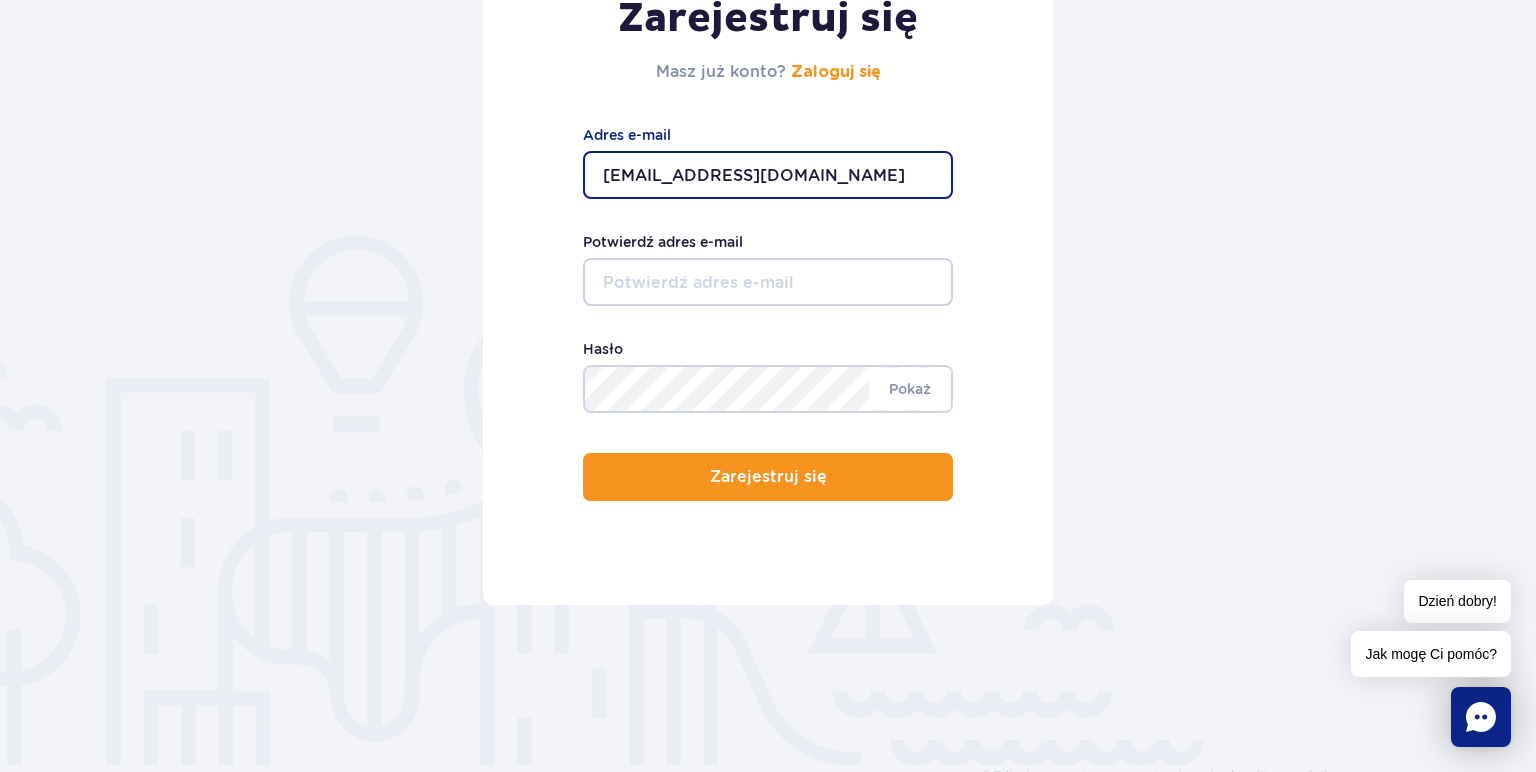 type on "[EMAIL_ADDRESS][DOMAIN_NAME]" 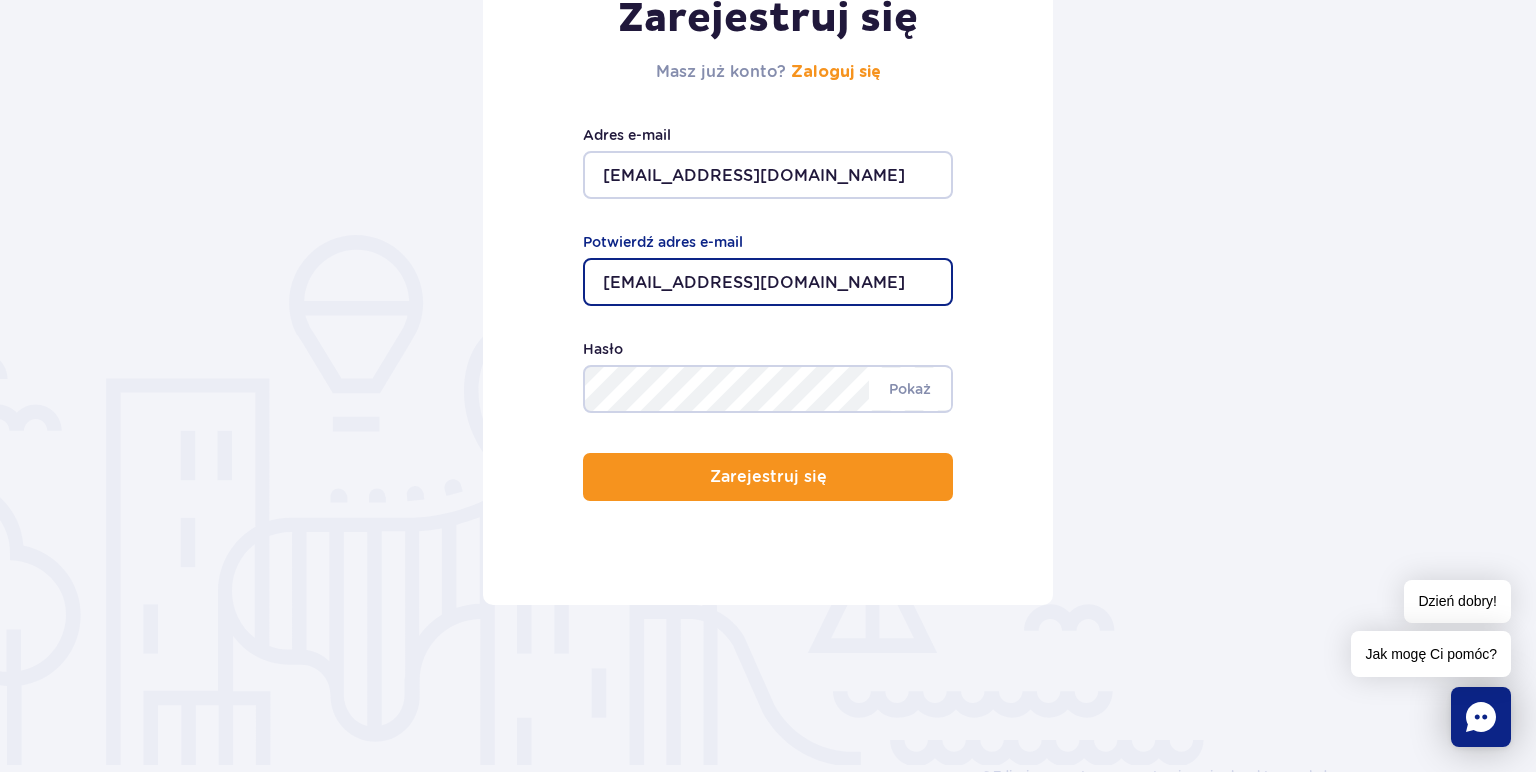 type on "[EMAIL_ADDRESS][DOMAIN_NAME]" 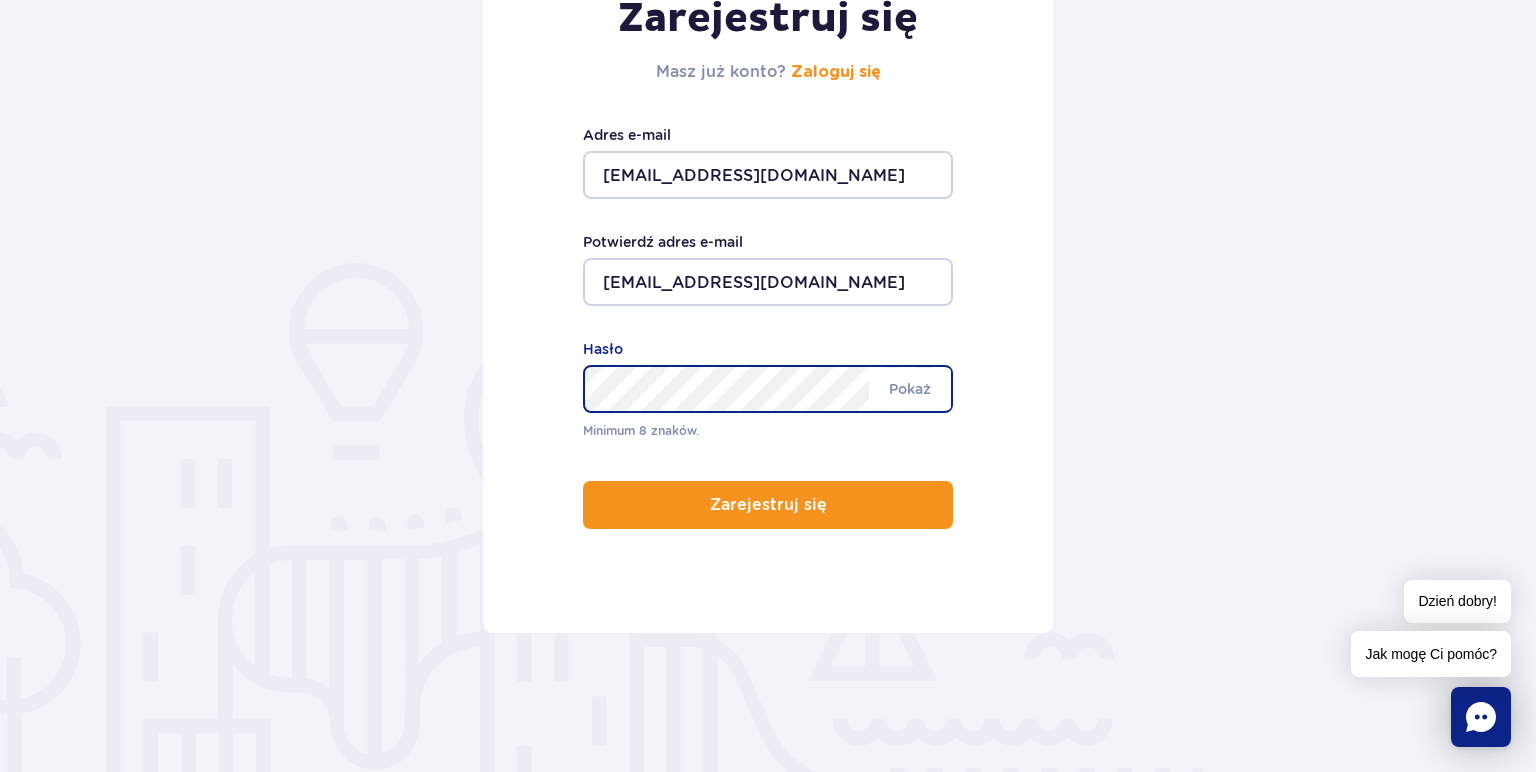 scroll, scrollTop: 344, scrollLeft: 0, axis: vertical 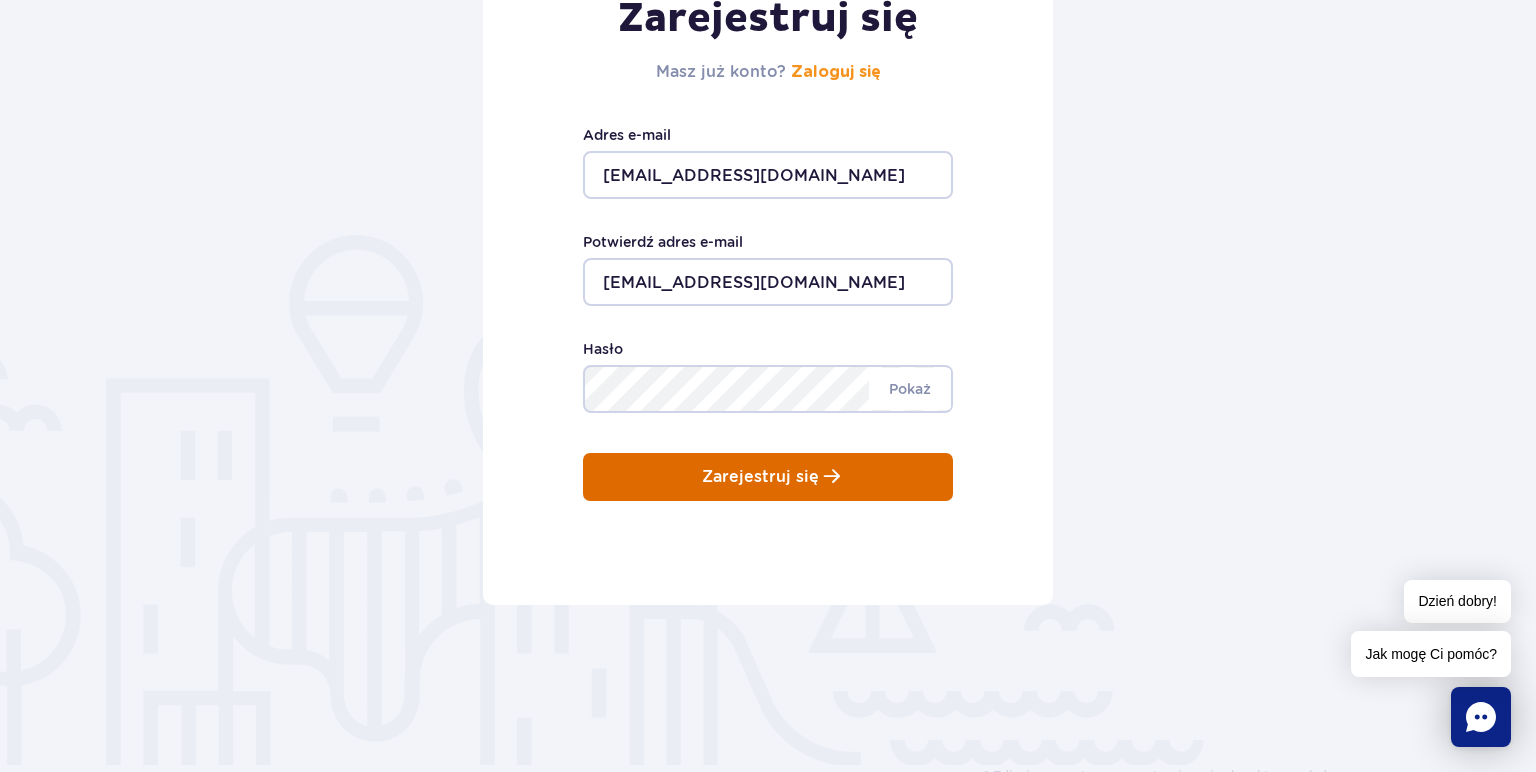 click on "Zarejestruj się" at bounding box center [760, 477] 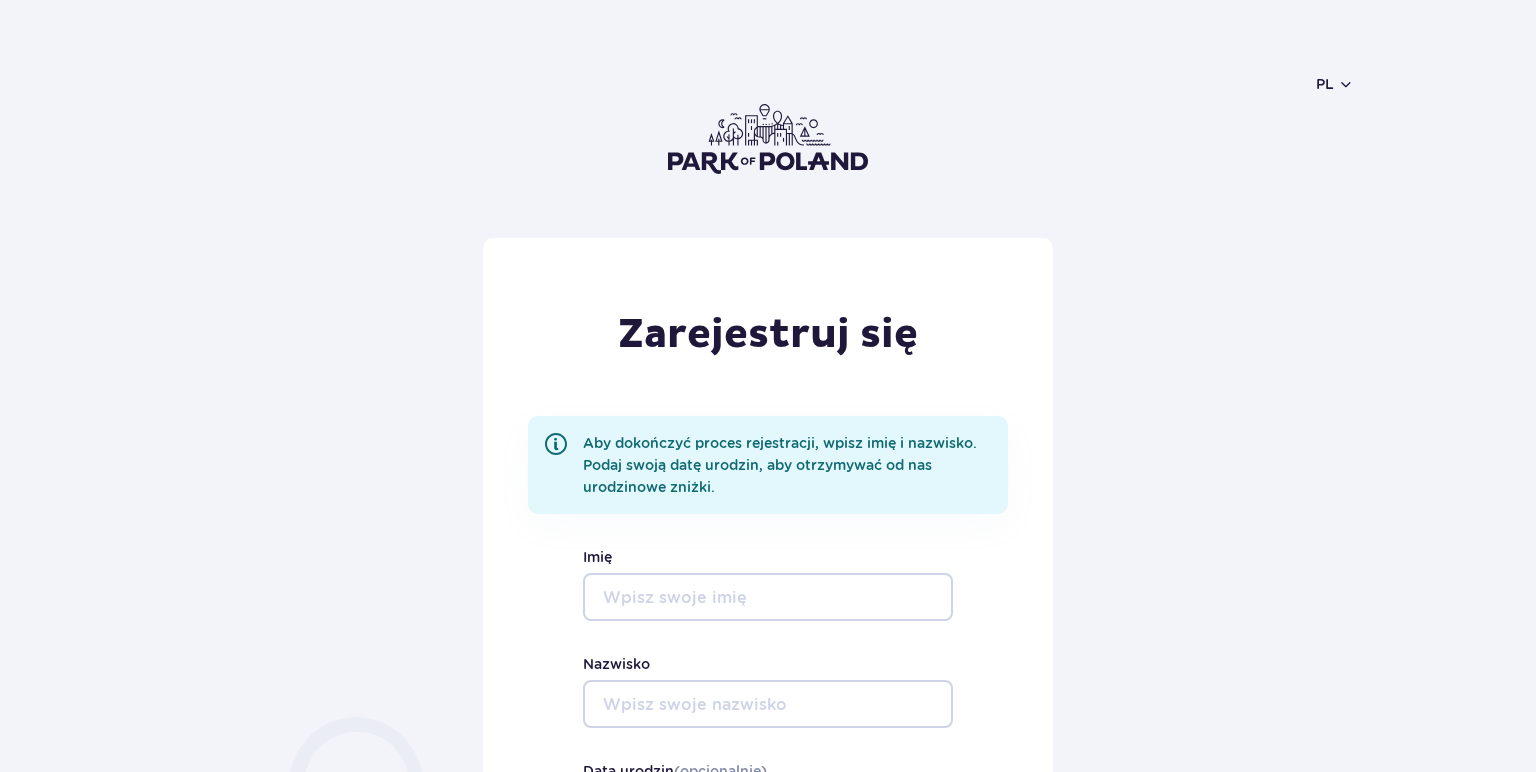 scroll, scrollTop: 0, scrollLeft: 0, axis: both 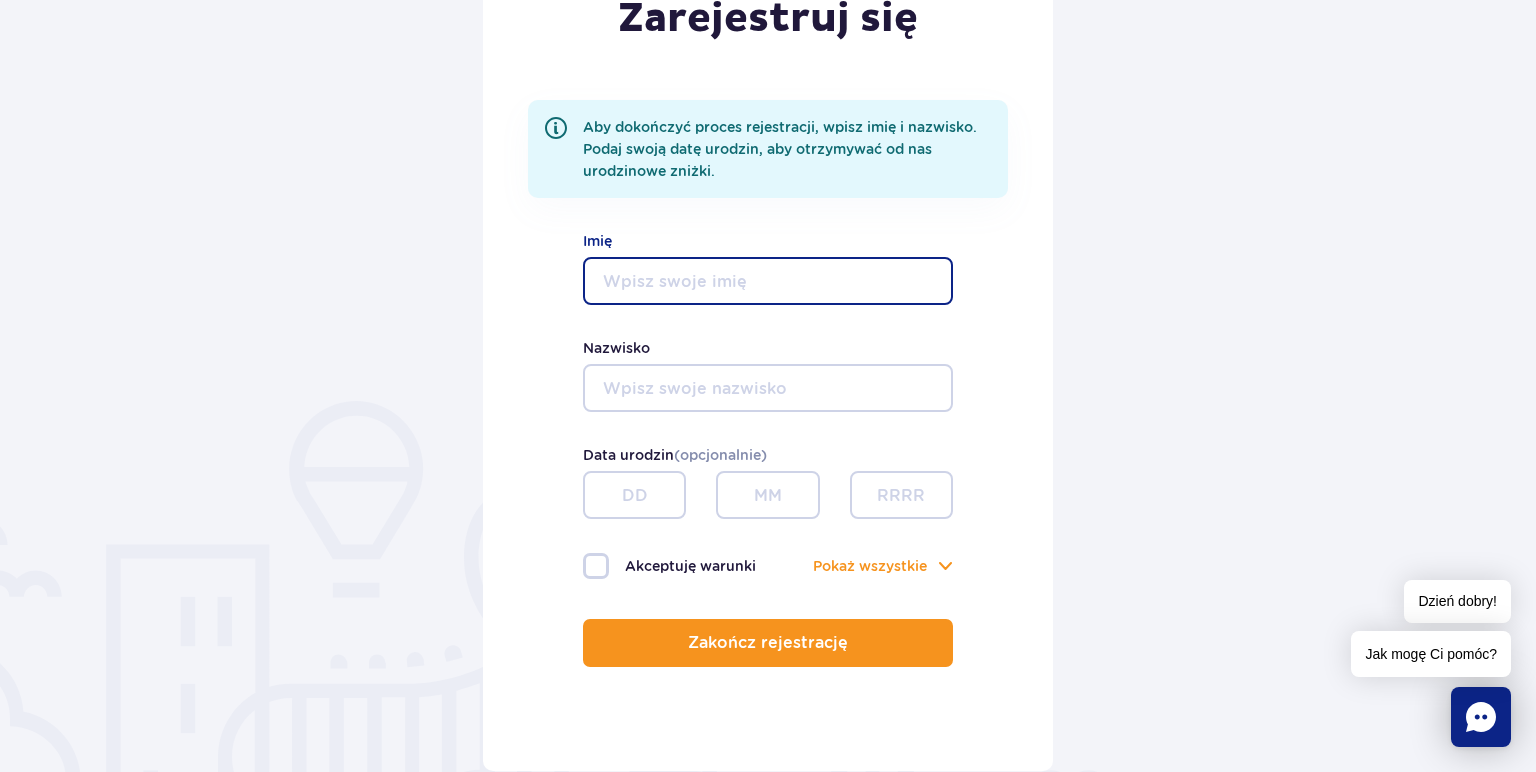 click on "Imię" at bounding box center [768, 281] 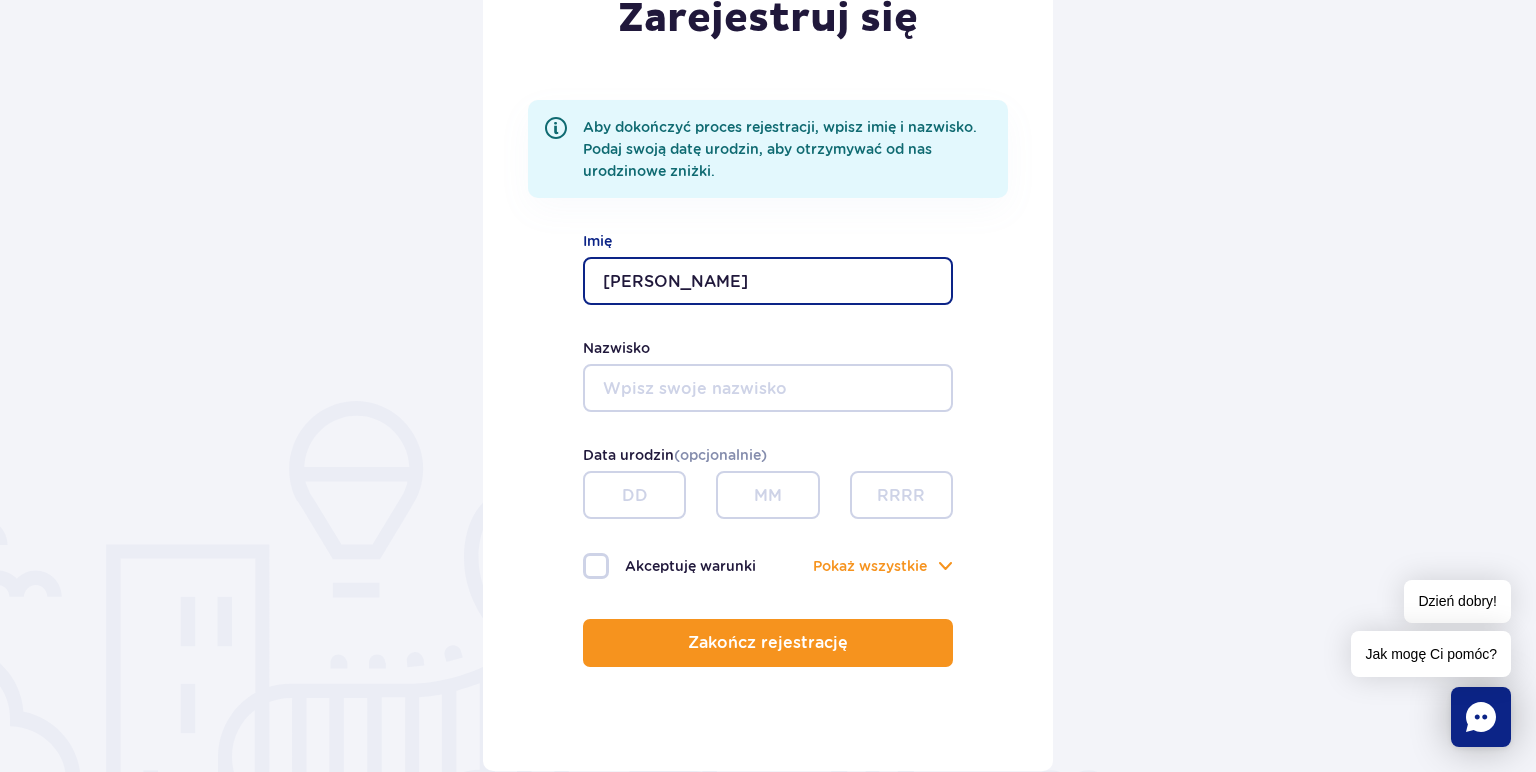 type on "[PERSON_NAME]" 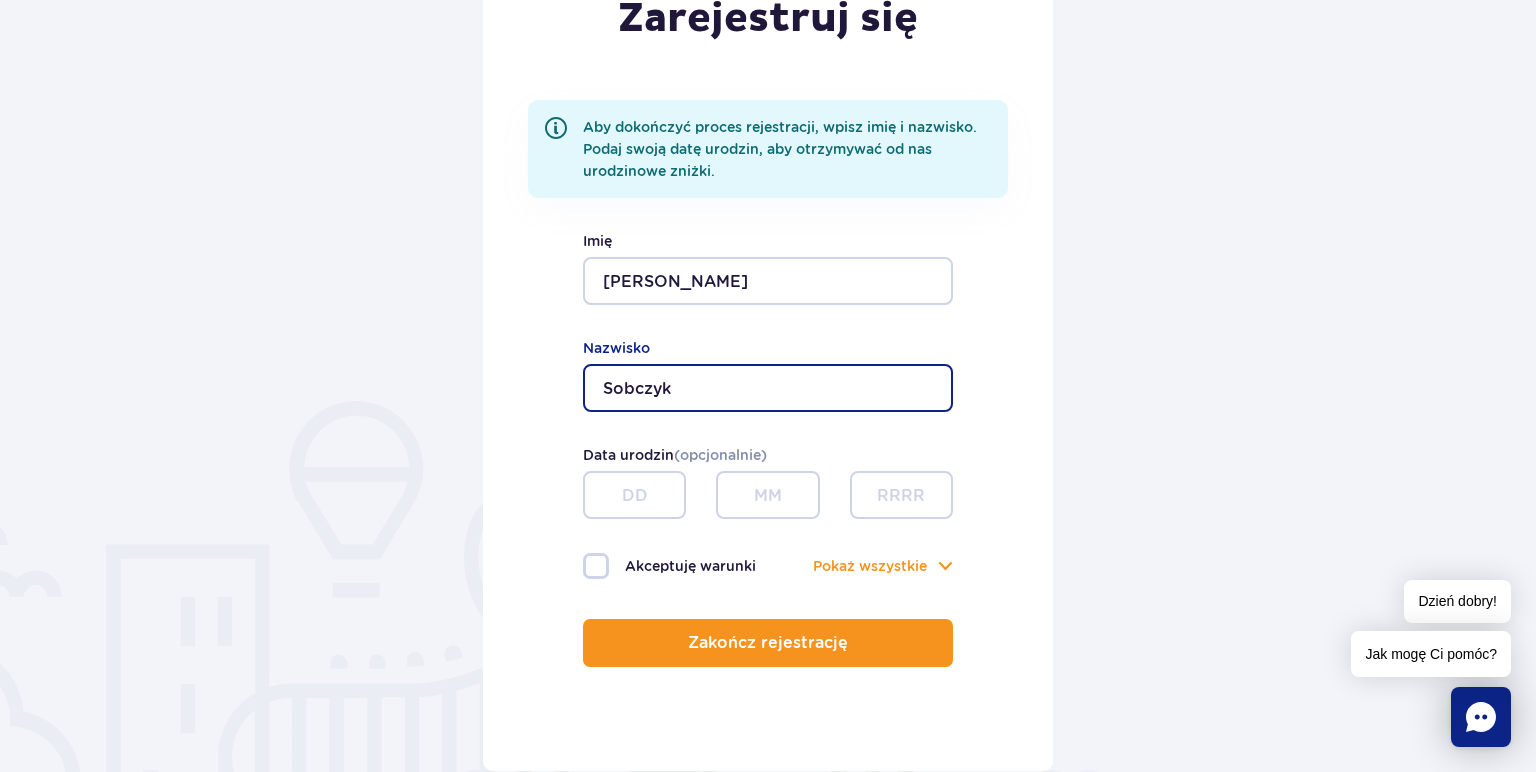 type on "Sobczyk" 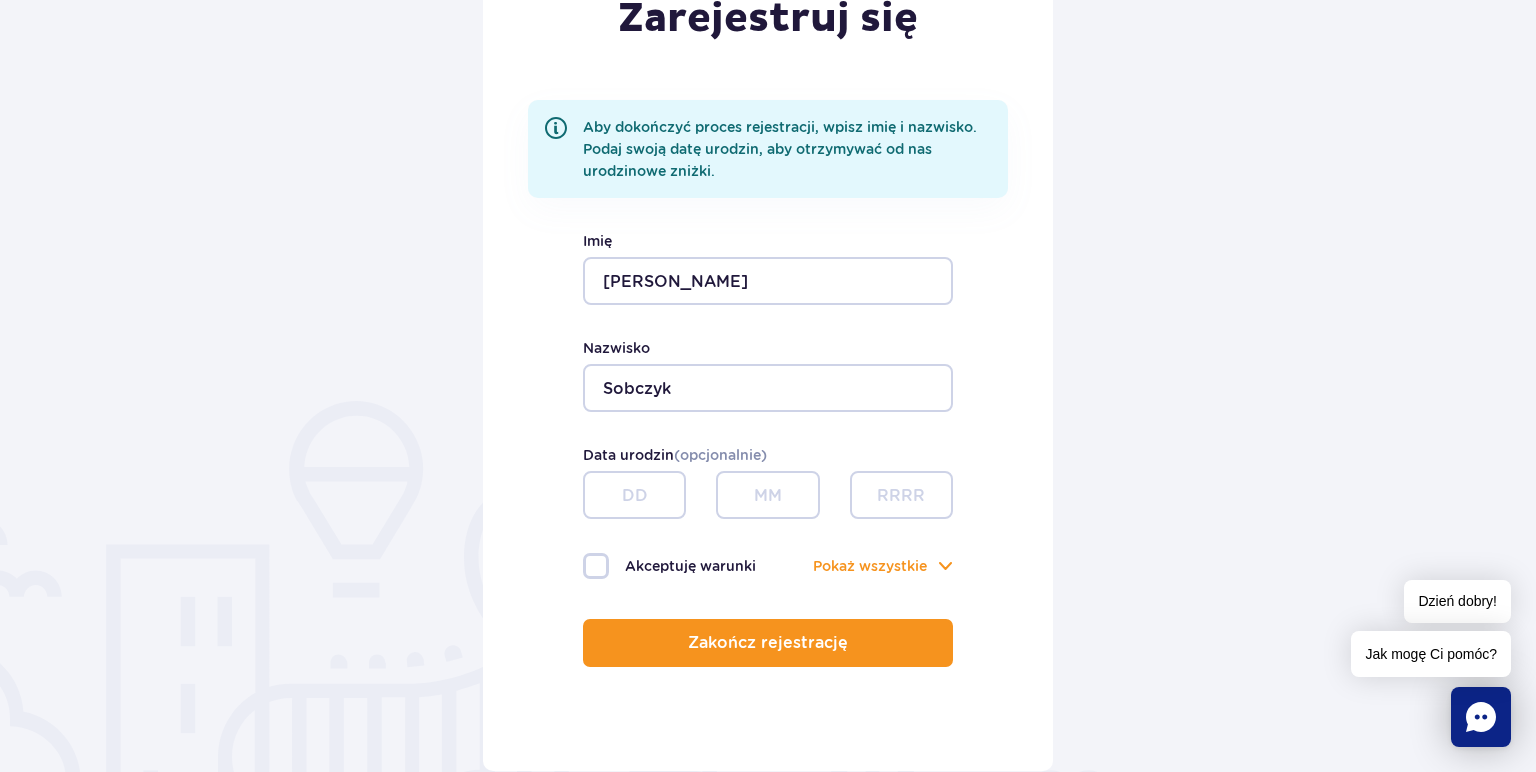 click on "Akceptuję warunki" at bounding box center (675, 566) 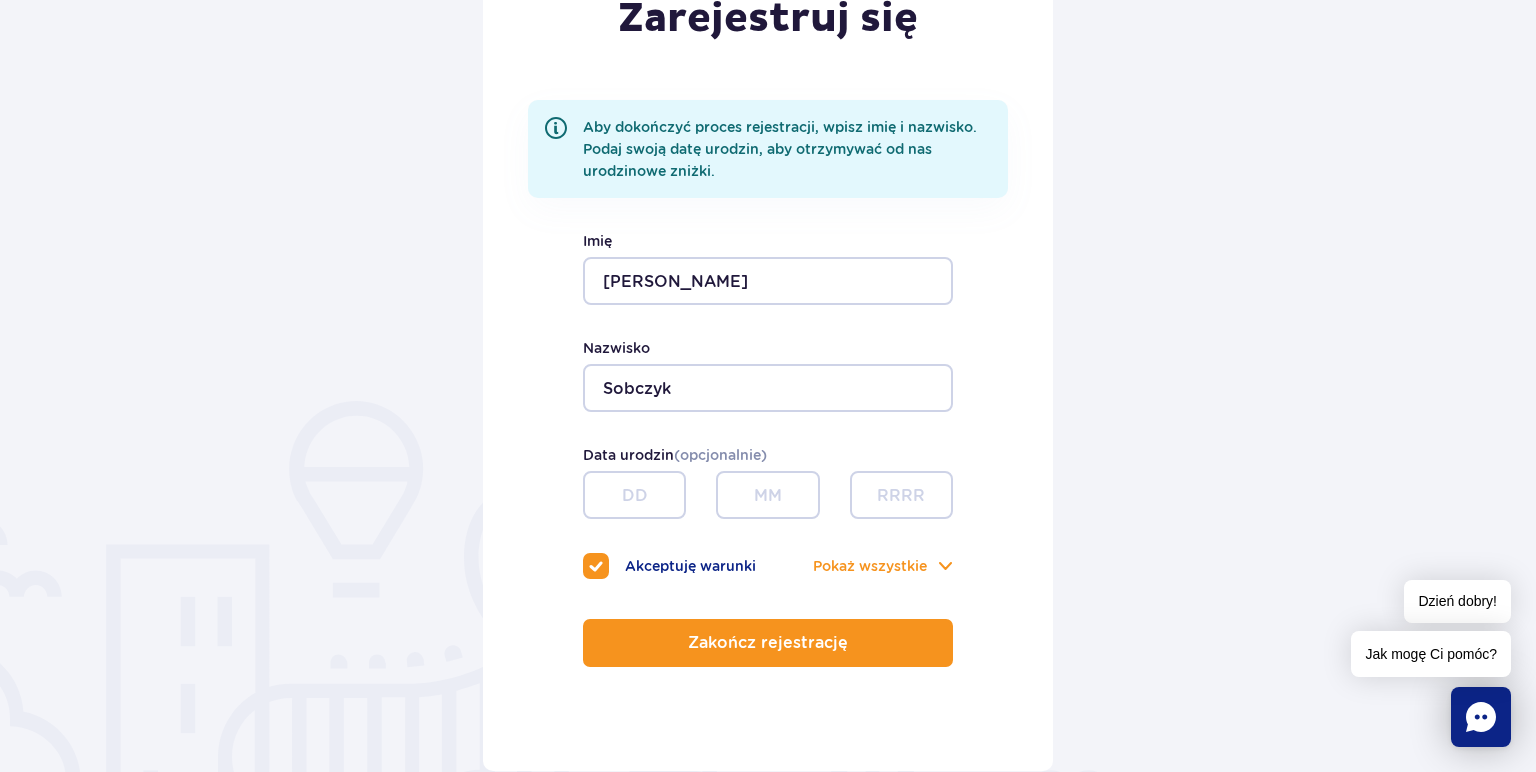 click on "Zarejestruj się
Aby dokończyć proces rejestracji, wpisz imię i nazwisko. Podaj swoją datę urodzin, aby otrzymywać od nas urodzinowe zniżki.
Marek
Imię
Sobczyk
Nazwisko
Data urodzin  (opcjonalnie)
Akceptuję warunki
Pokaż
Pokaż wszystkie
Akceptuję
politykę prywatności
Akceptuję
regulamin RODO
Zakończ rejestrację" at bounding box center [768, 346] 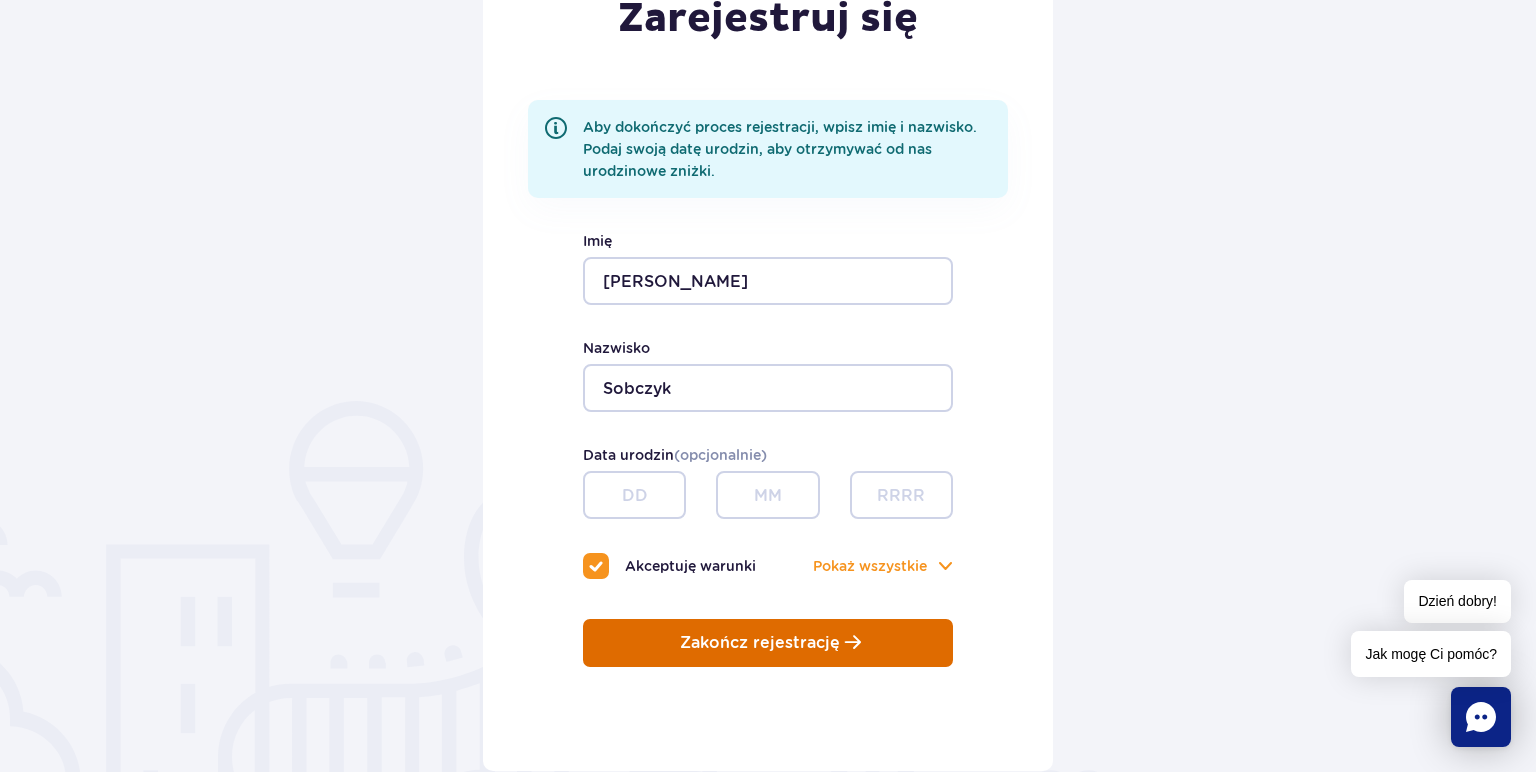 click on "Zakończ rejestrację" at bounding box center (768, 643) 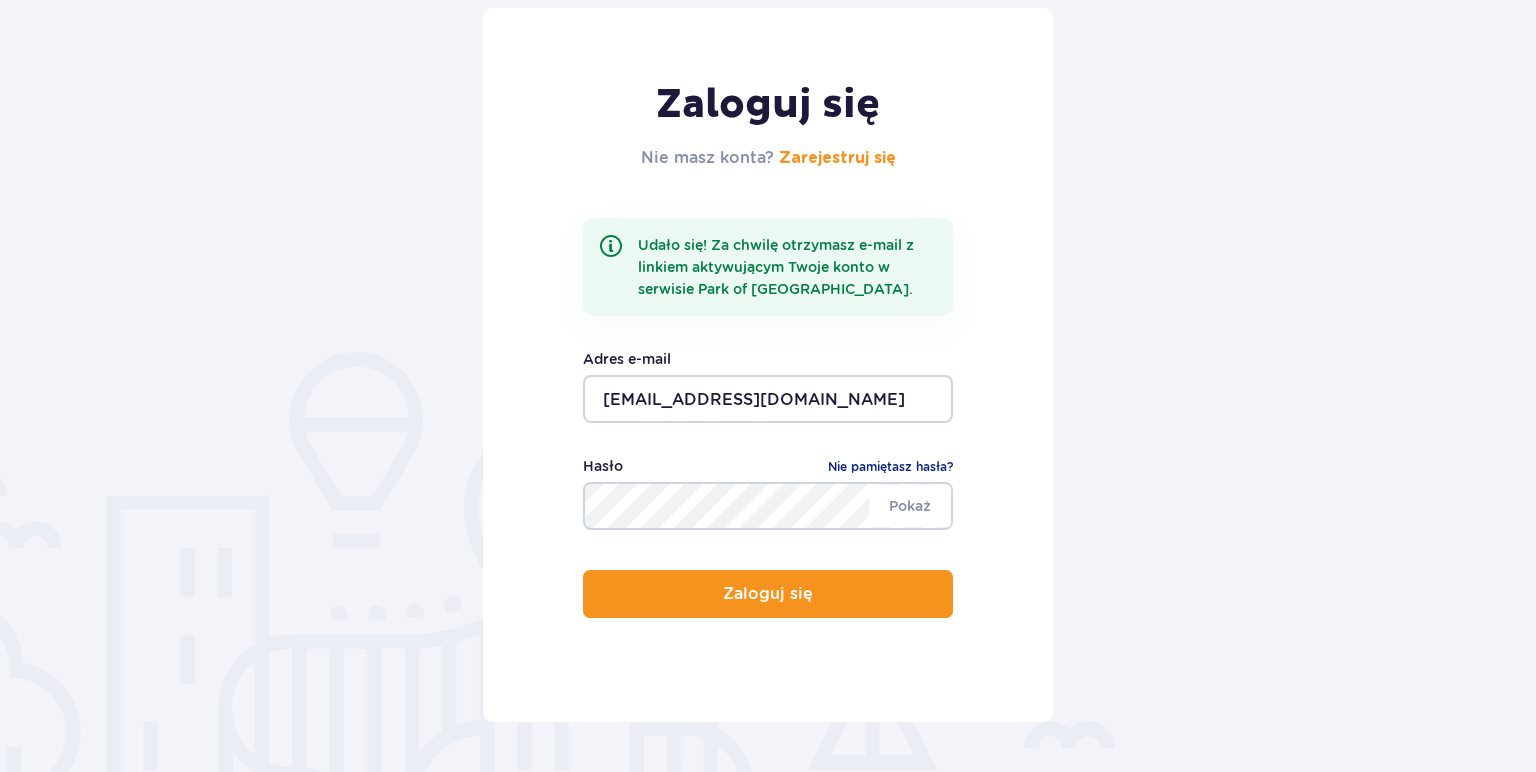scroll, scrollTop: 316, scrollLeft: 0, axis: vertical 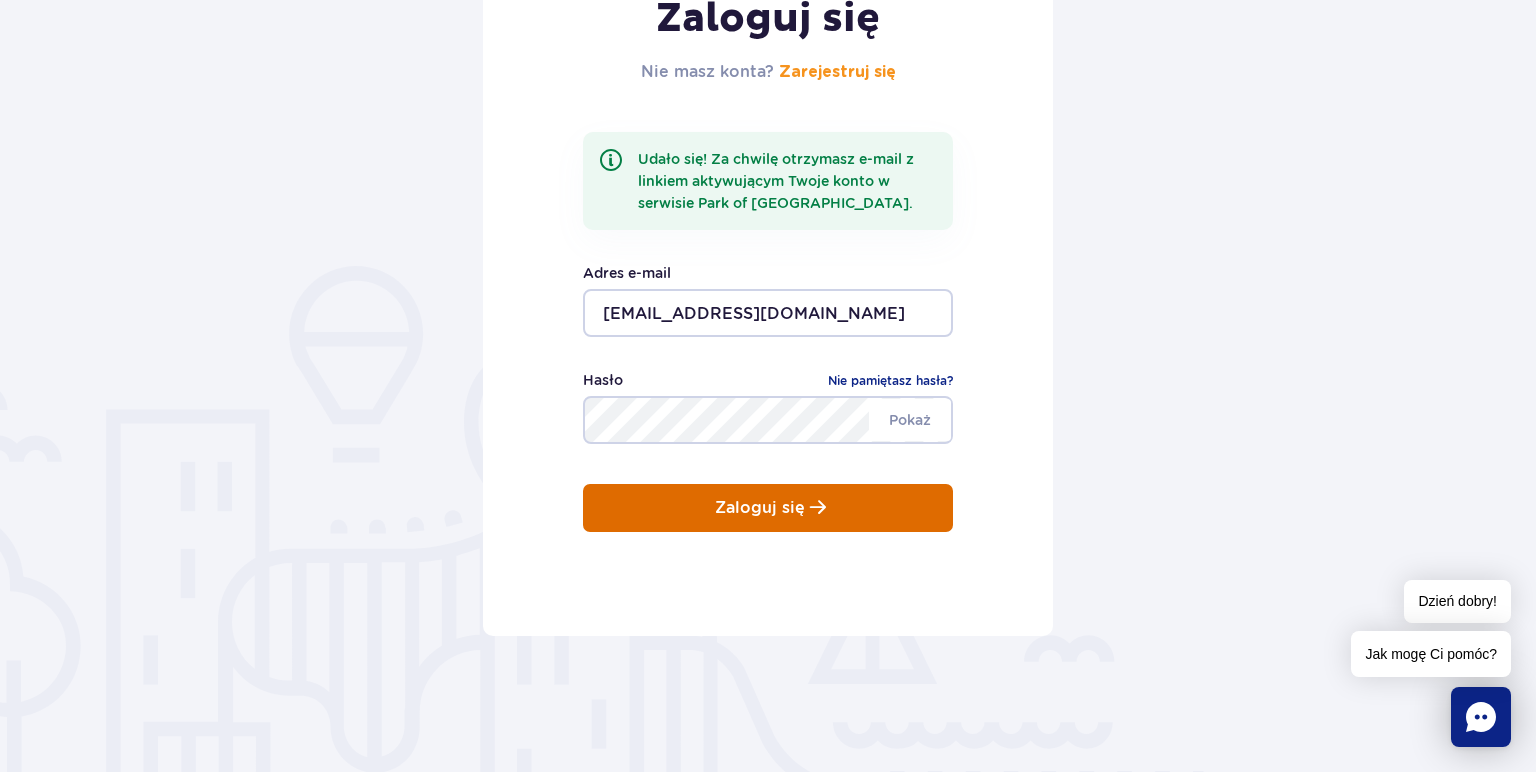 click on "Zaloguj się" at bounding box center (760, 508) 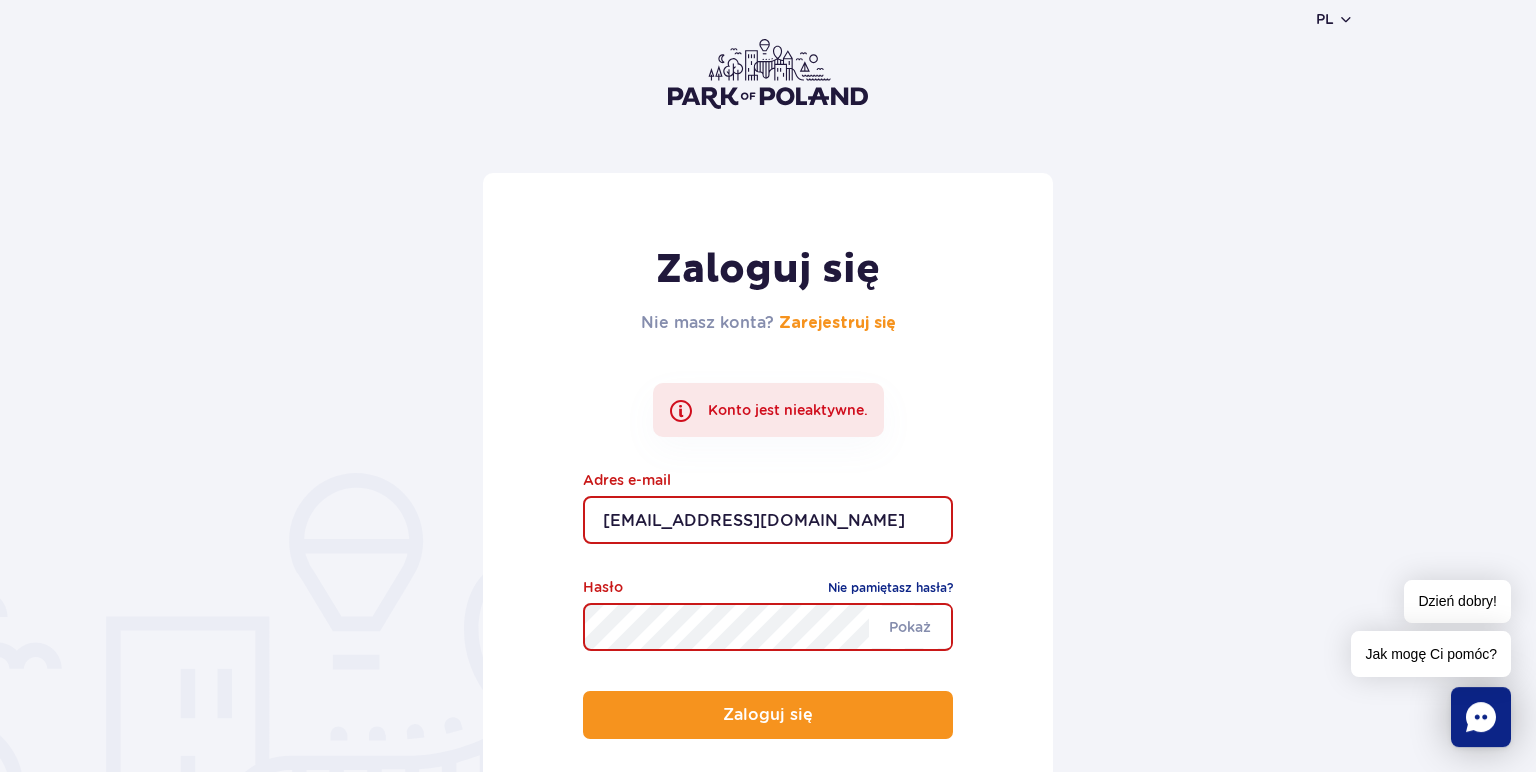 scroll, scrollTop: 211, scrollLeft: 0, axis: vertical 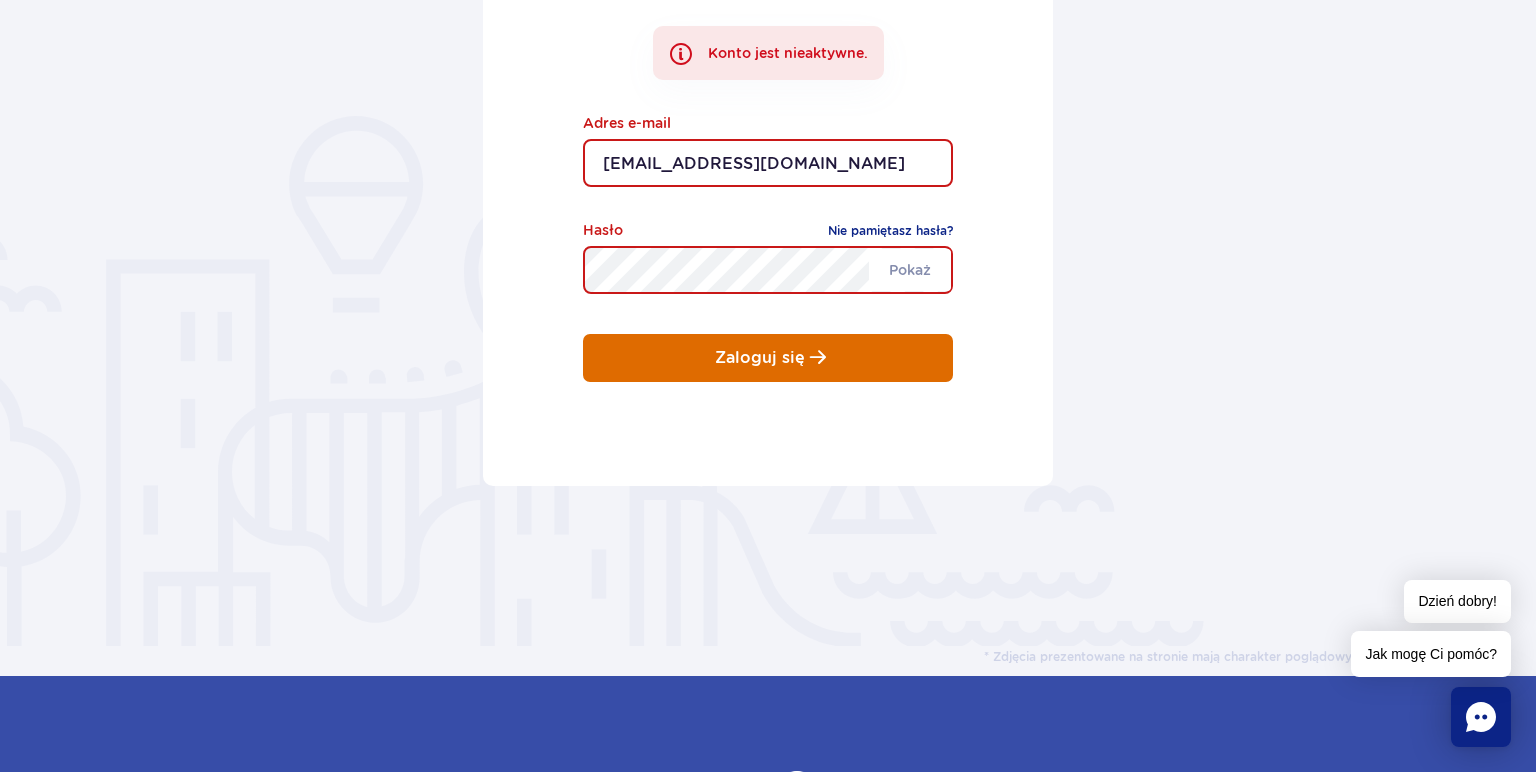 click on "Zaloguj się" at bounding box center [768, 358] 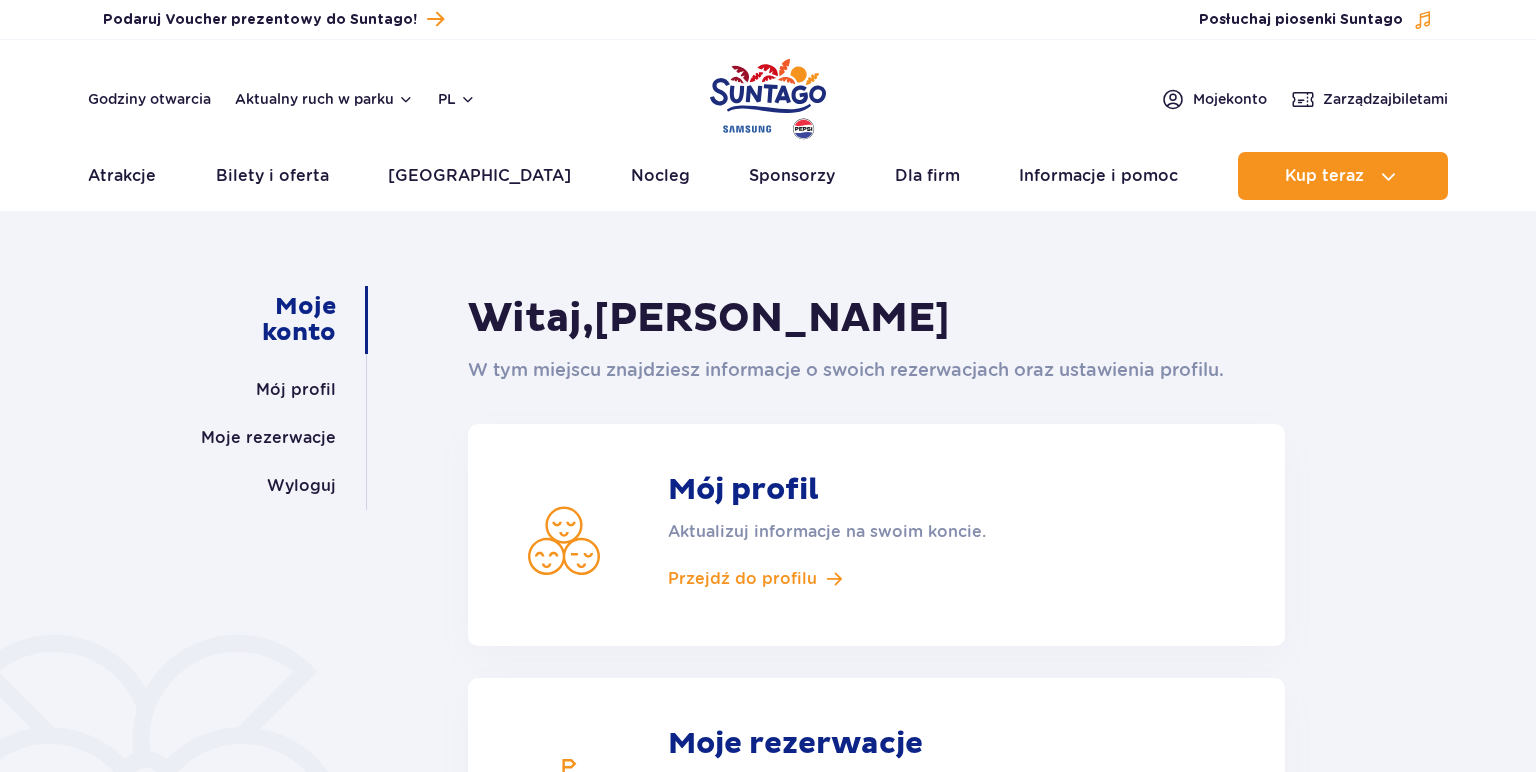 scroll, scrollTop: 0, scrollLeft: 0, axis: both 